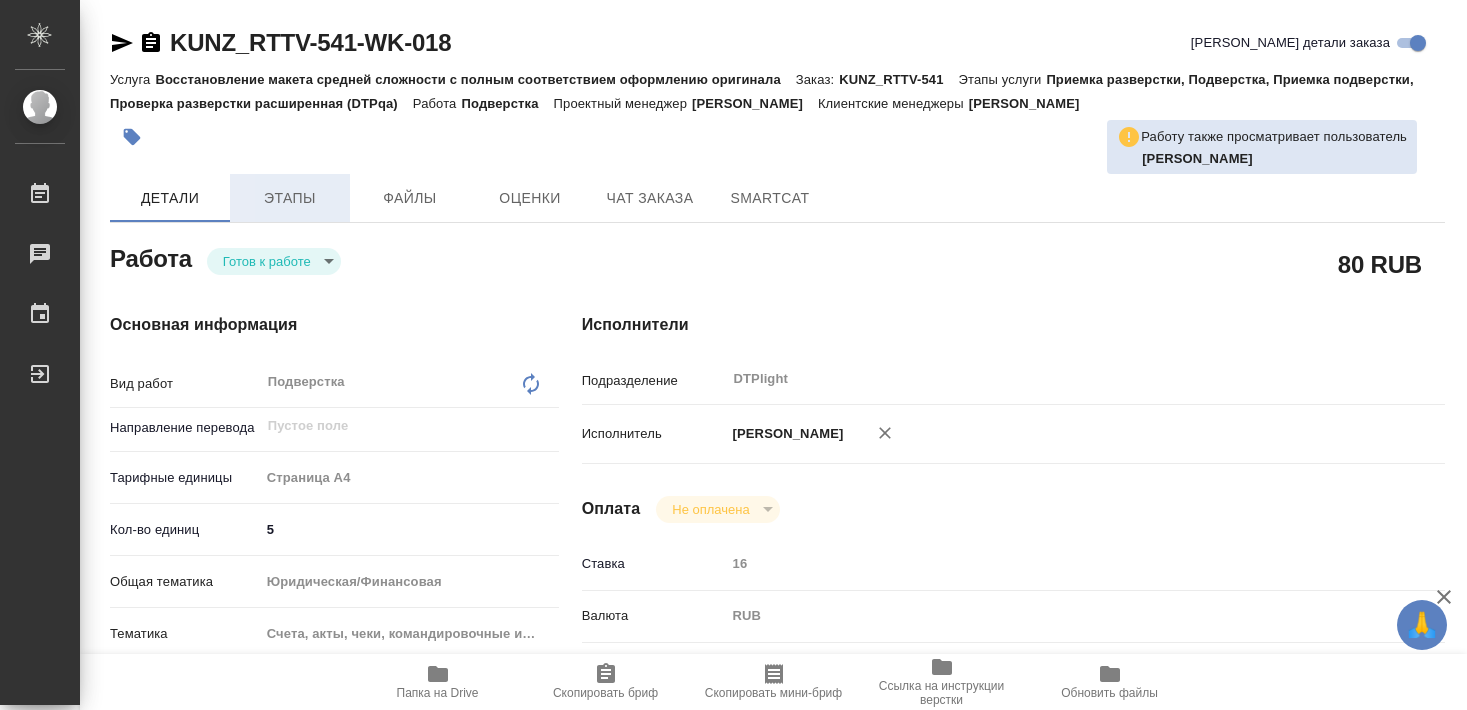 scroll, scrollTop: 0, scrollLeft: 0, axis: both 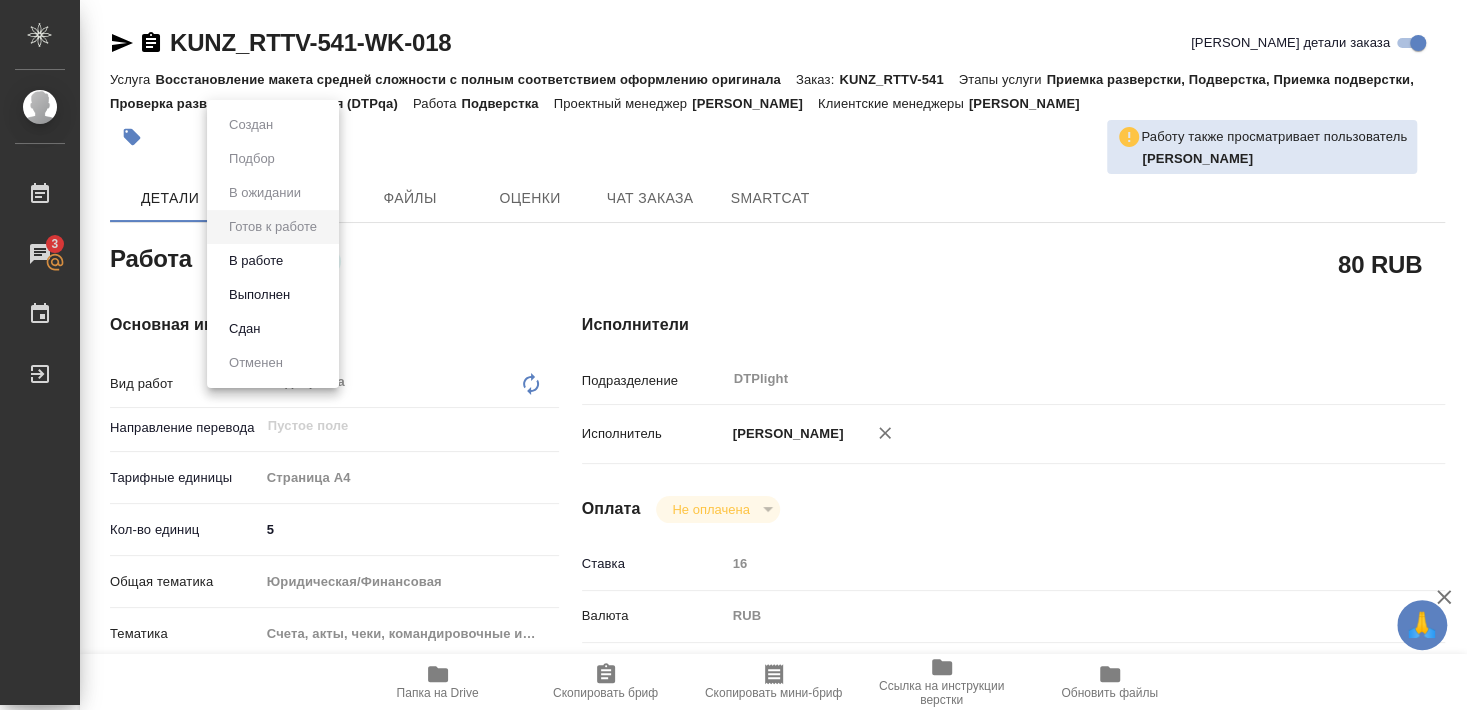 click on "В работе" at bounding box center (256, 261) 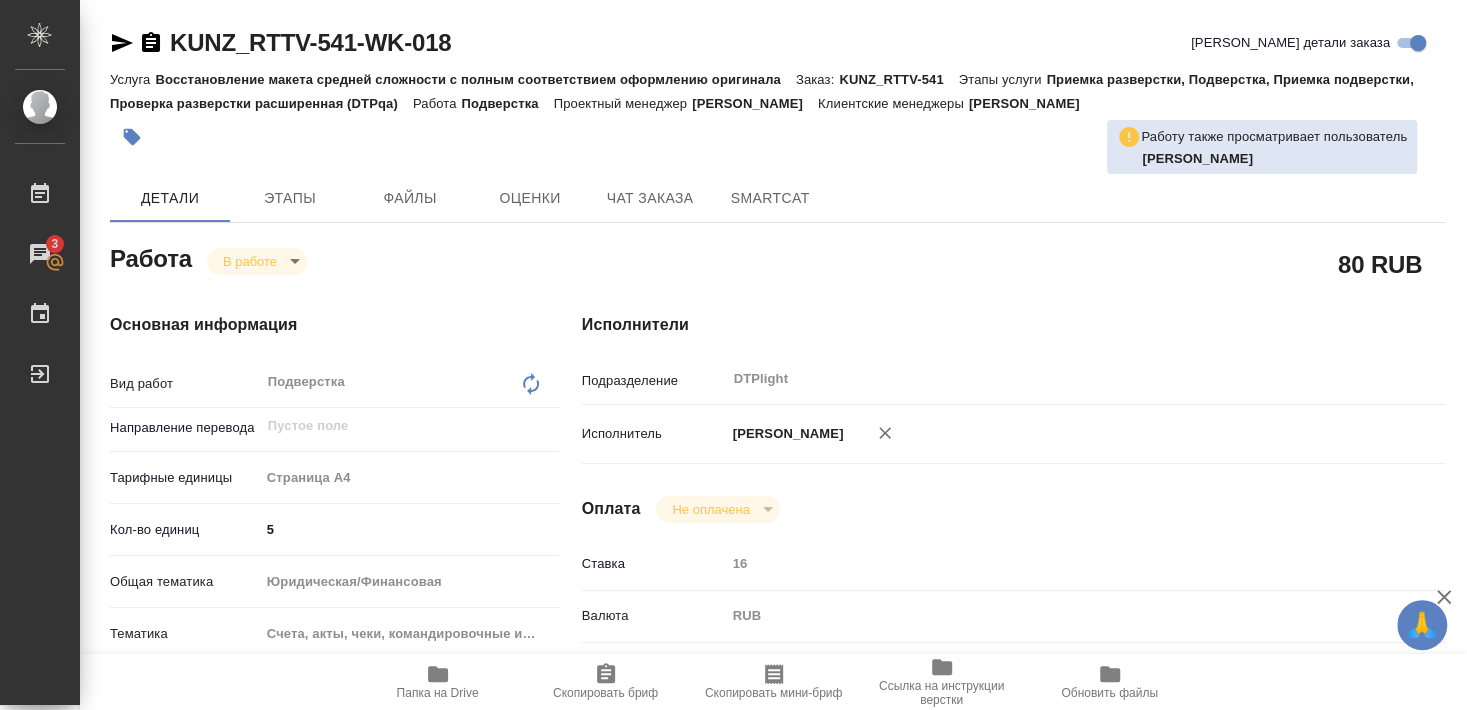 type on "x" 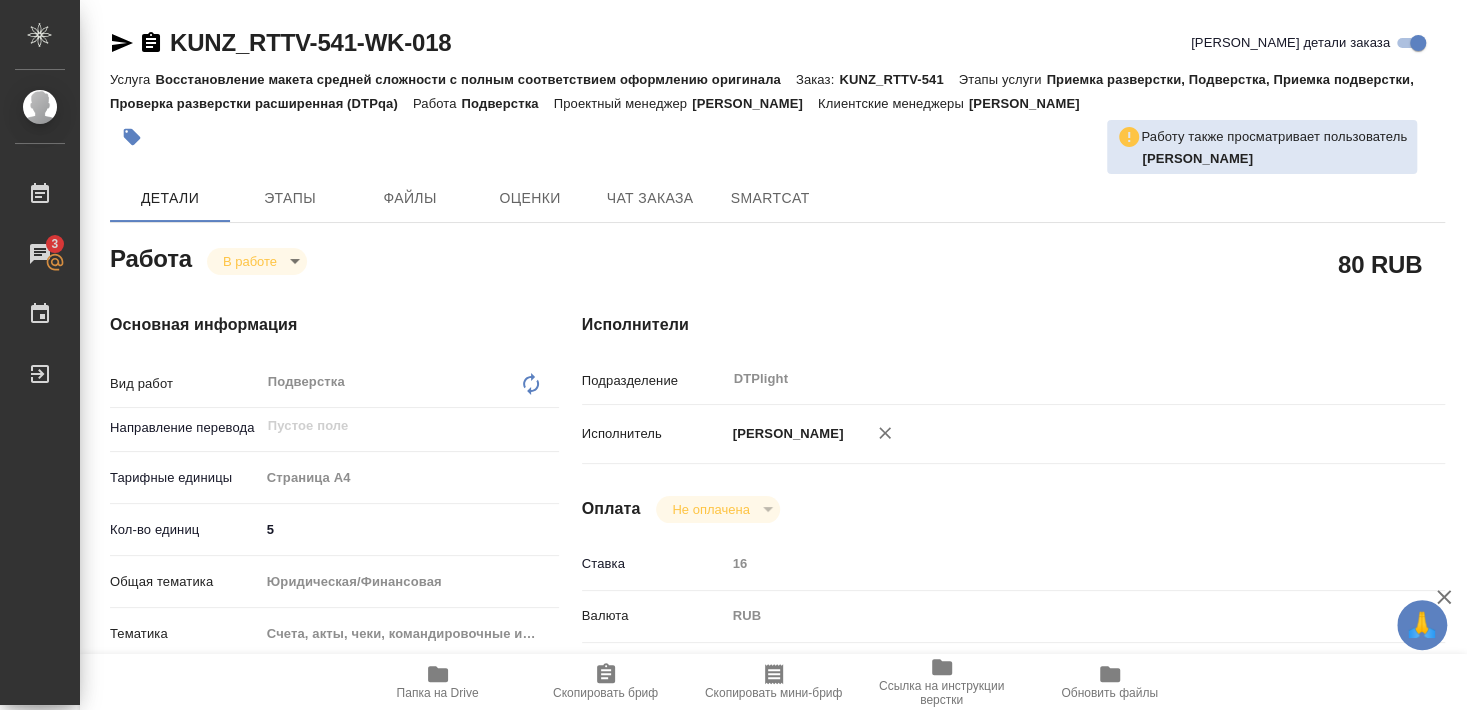 type on "x" 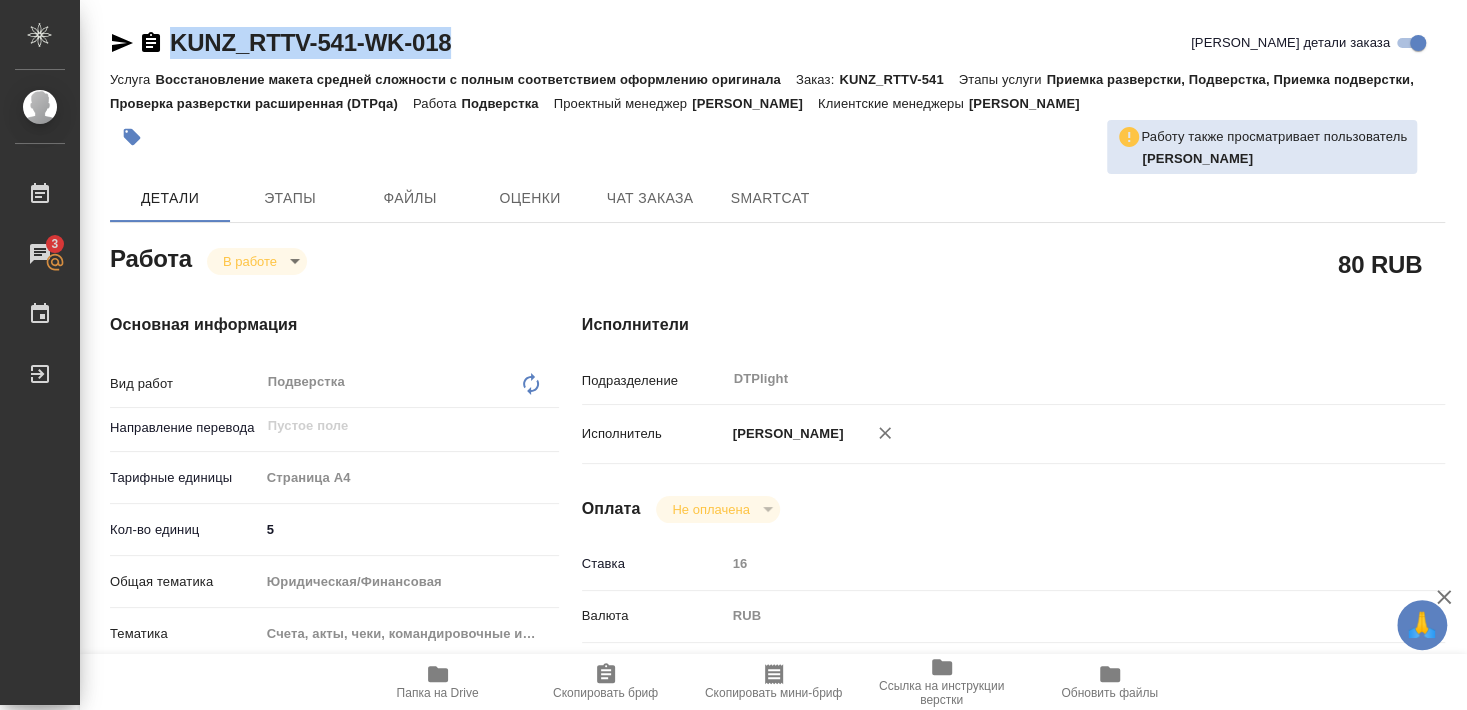 drag, startPoint x: 170, startPoint y: 62, endPoint x: 485, endPoint y: 62, distance: 315 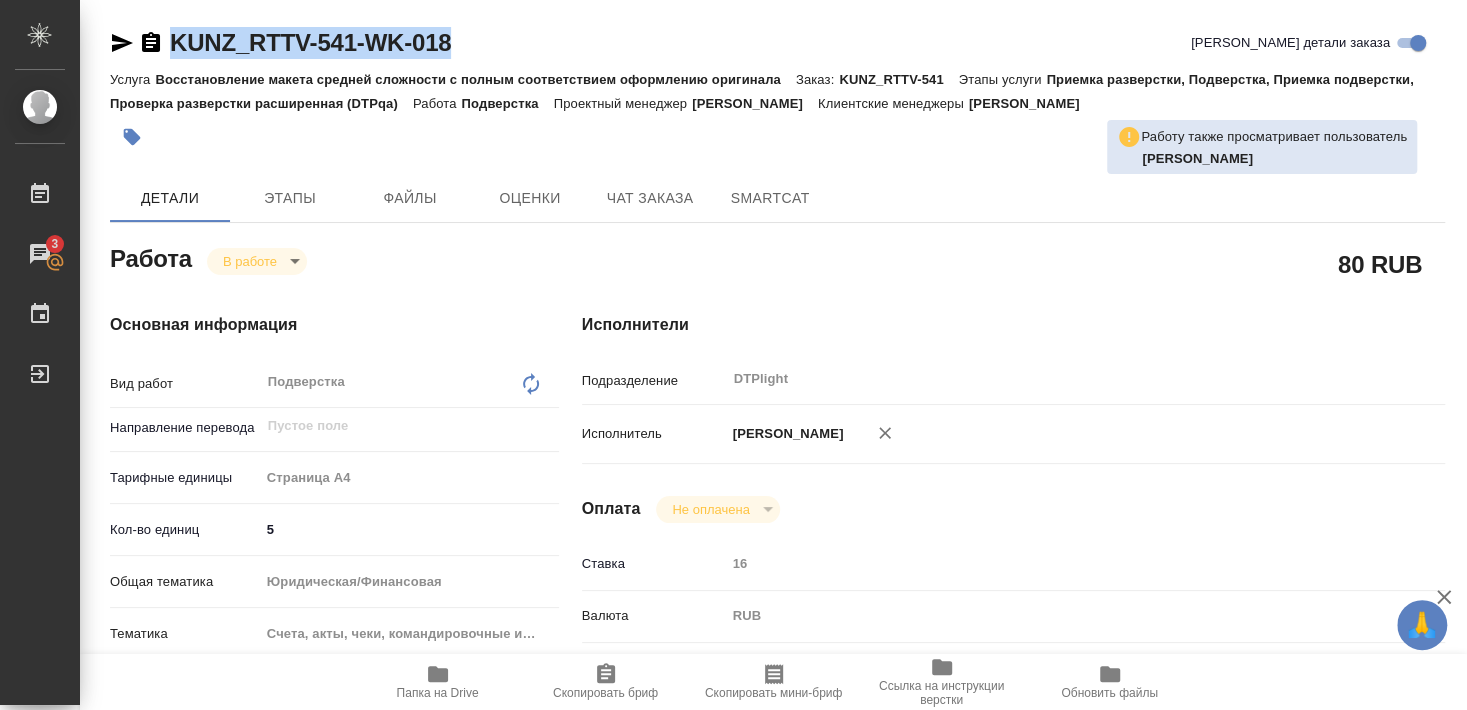 type on "x" 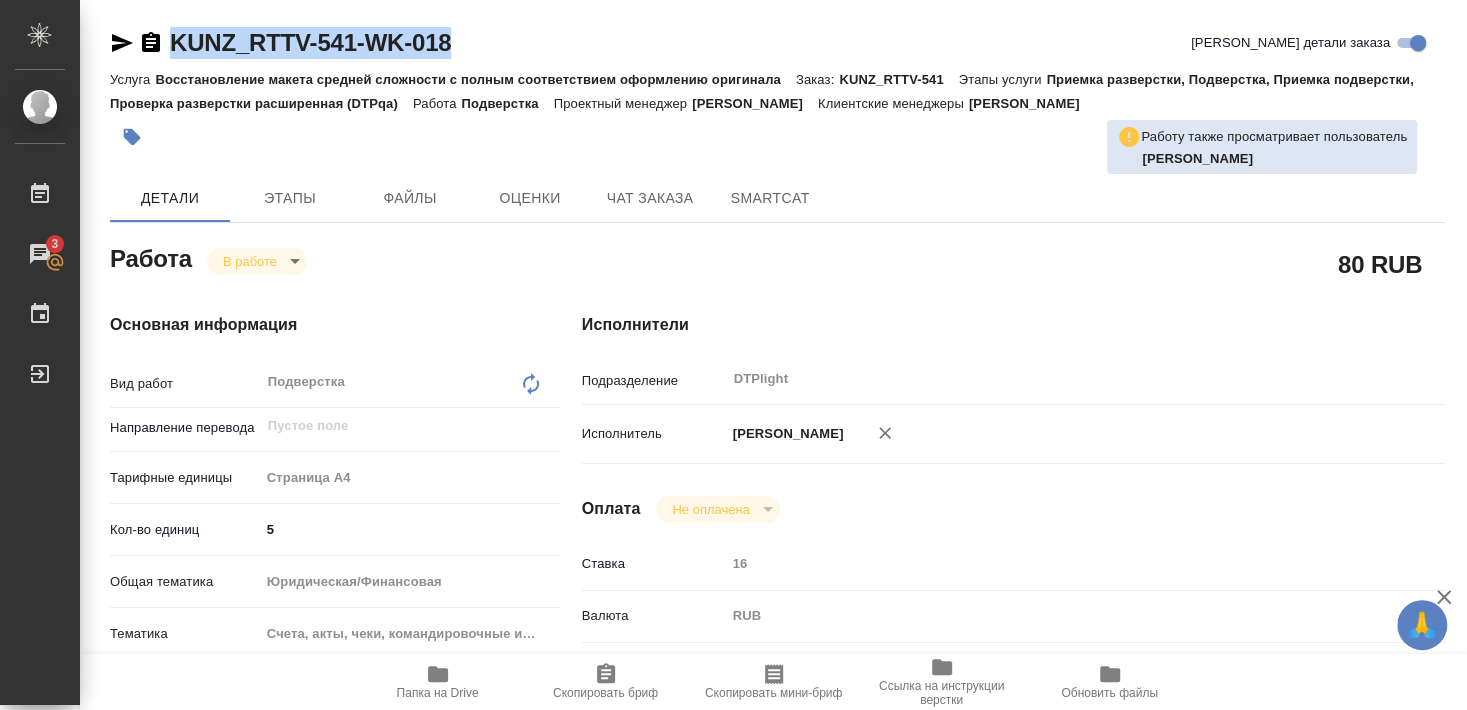 type on "x" 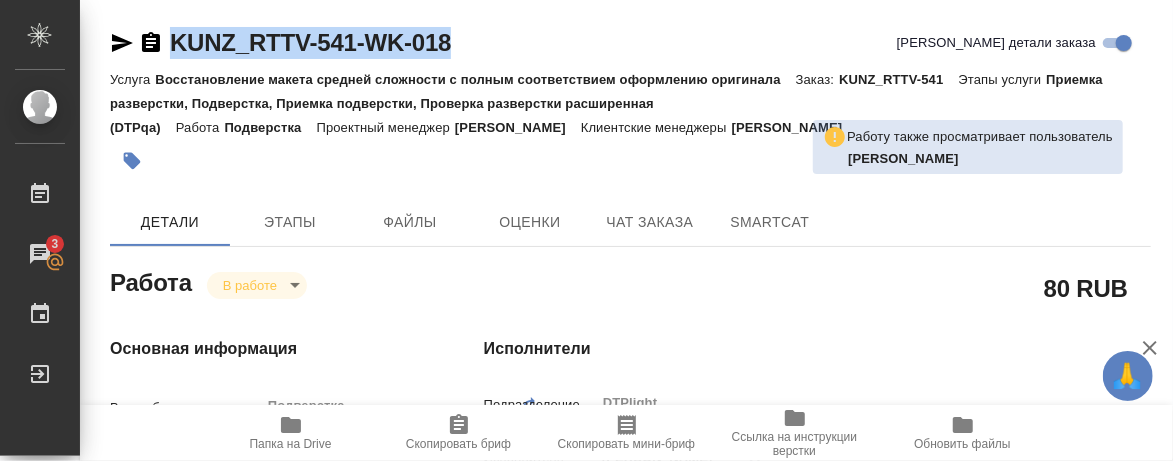 type on "x" 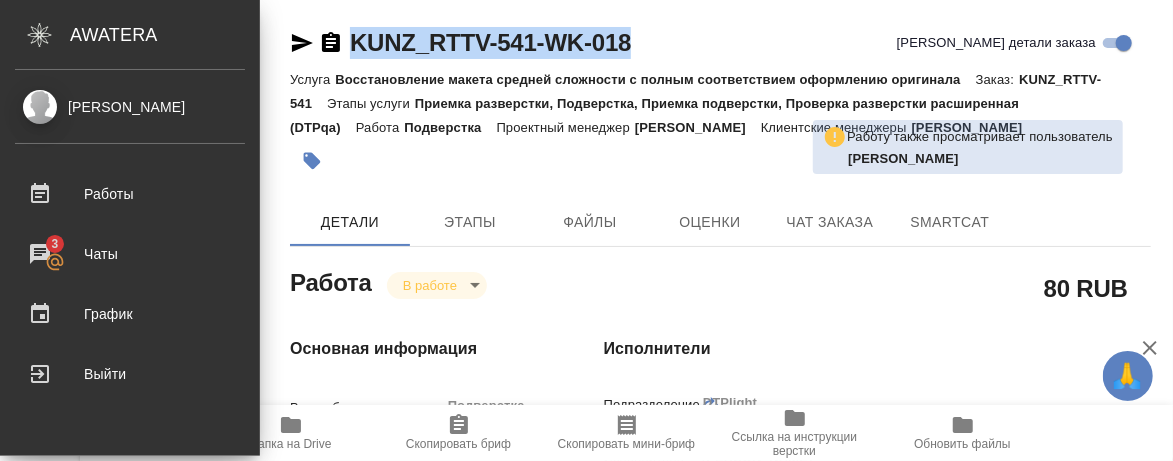 type on "x" 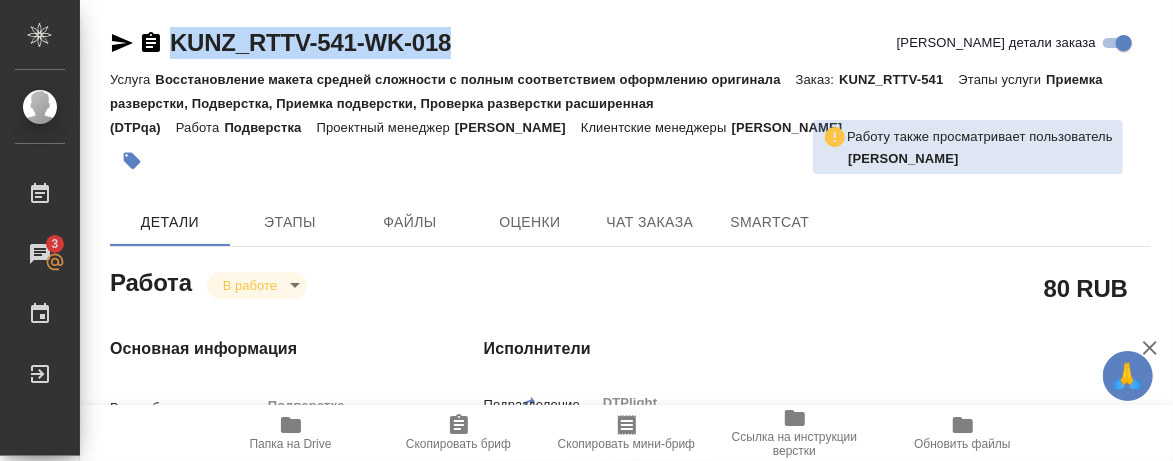 click on "Исполнители Подразделение DTPlight ​ Исполнитель Бартеньева Светлана Владимировна Оплата Не оплачена notPayed Ставка 16 Валюта RUB RUB Дополнительно Последнее изменение Смыслова Светлана Комментарий к работе https://drive.awatera.com/apps/files/files?dir=/Shares/RT/Orders/KUNZ_RTTV-541/DTP/KUNZ_RTTV-541-WK-018/in
файлы movistar Alpina и movistar Romero, mov. mayo нужно на подверстку x Путь на drive /Clients/RT/Orders/KUNZ_RTTV-541/DTP/KUNZ_RTTV-541-WK-018 x" at bounding box center (817, 734) 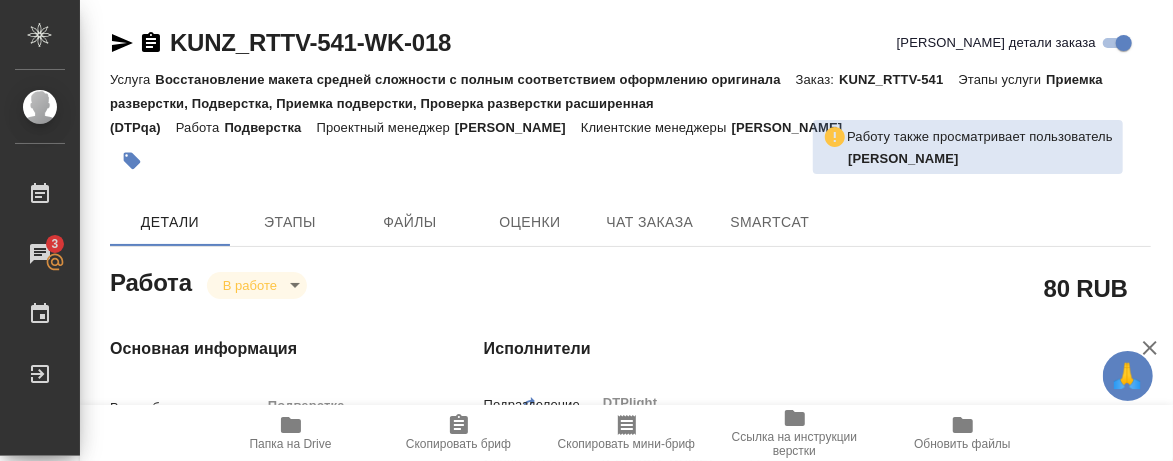 type on "x" 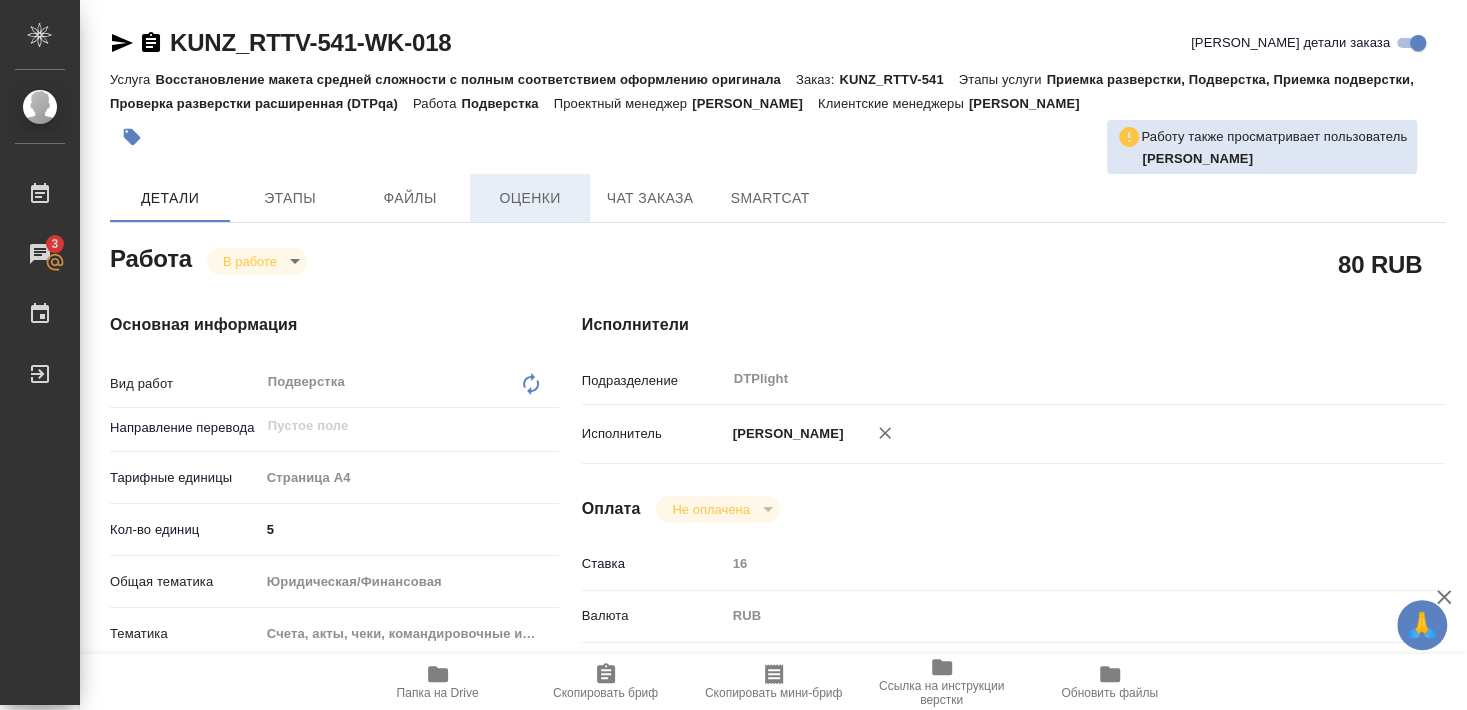 type on "x" 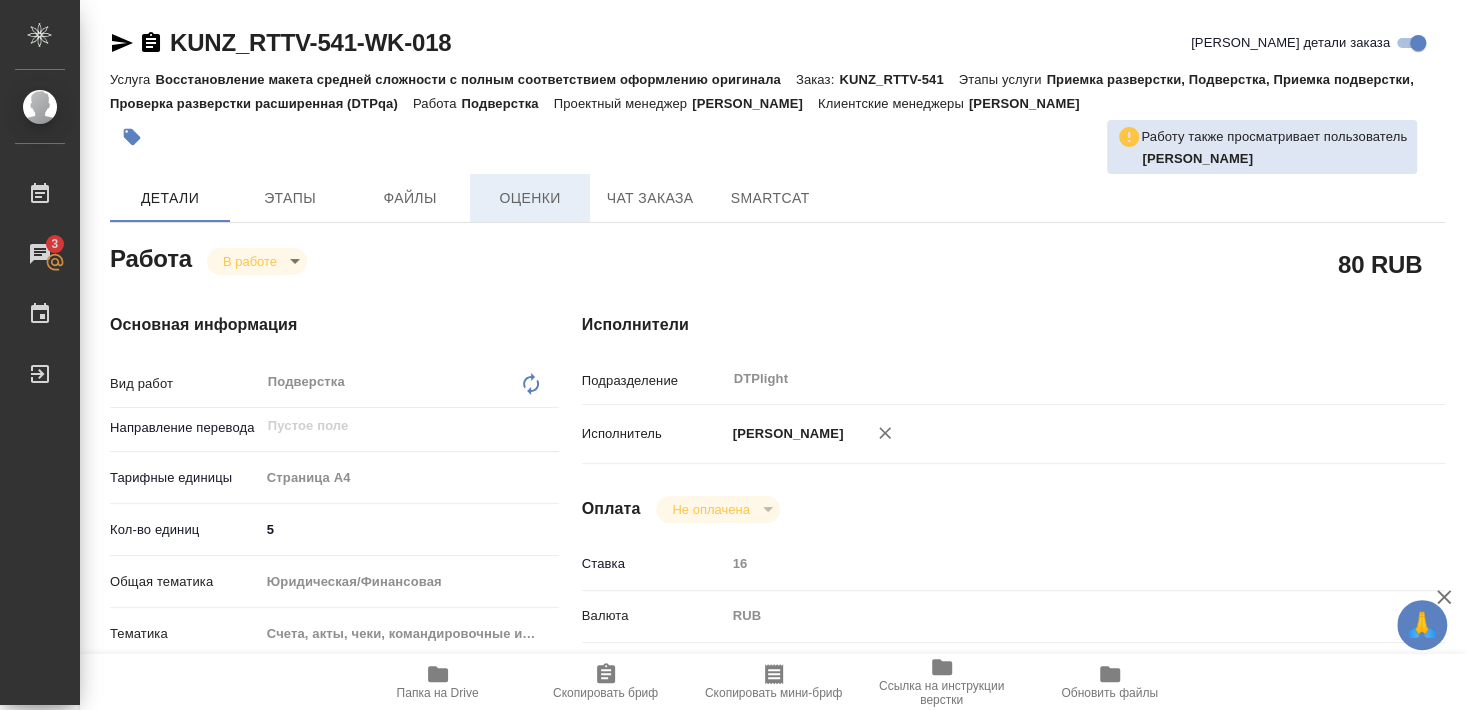 type on "x" 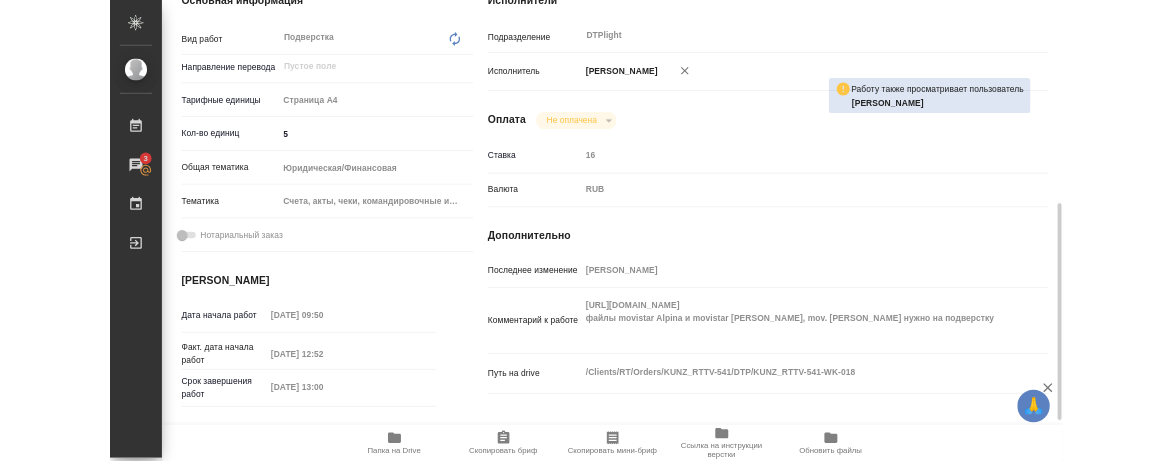 scroll, scrollTop: 432, scrollLeft: 0, axis: vertical 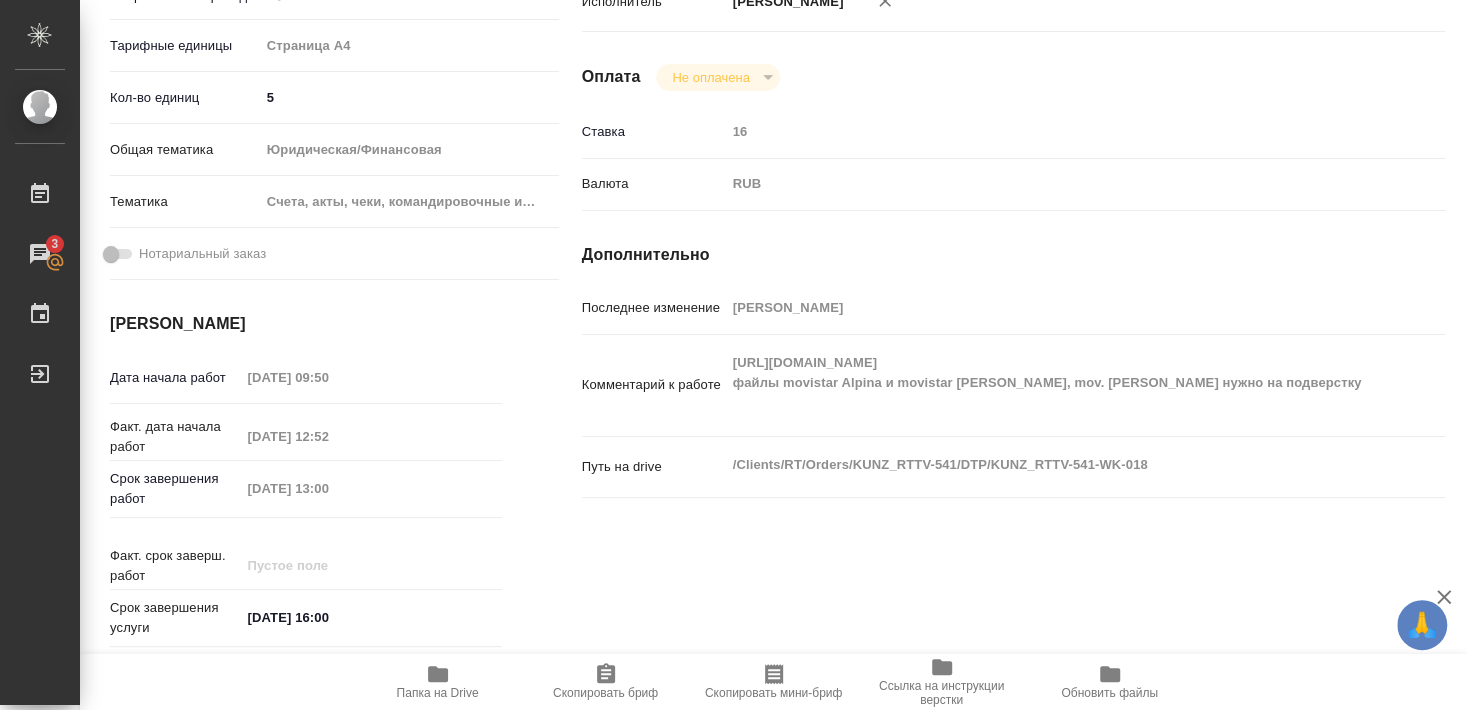 click 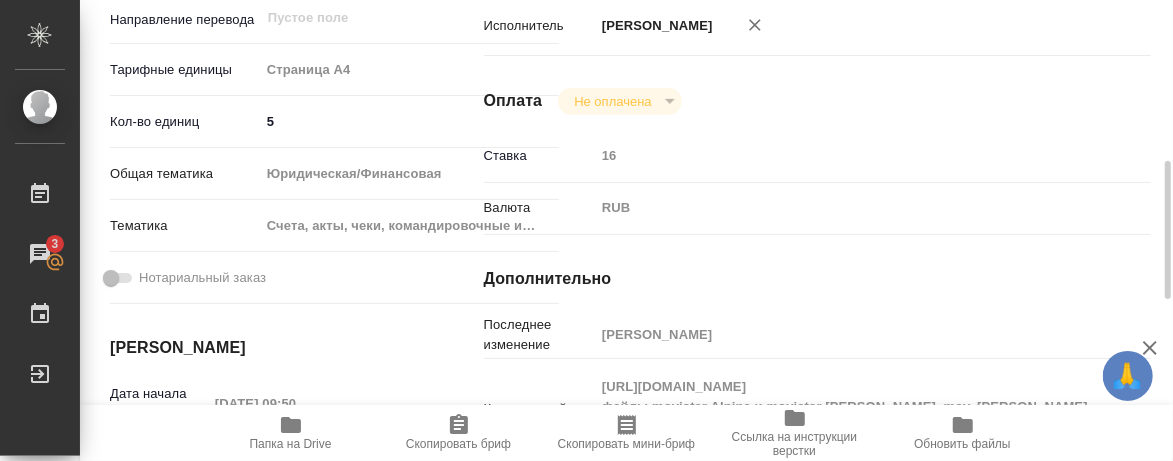 type on "x" 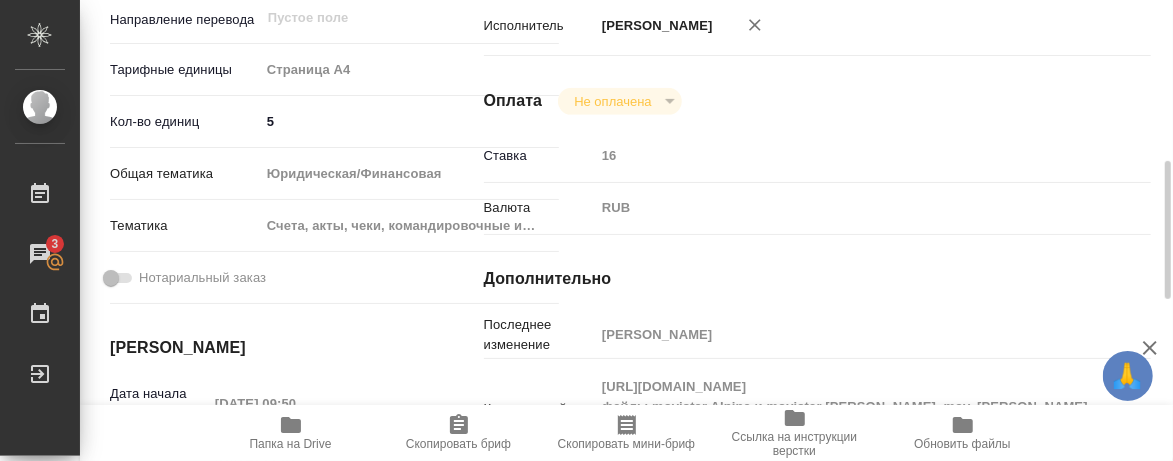 type on "x" 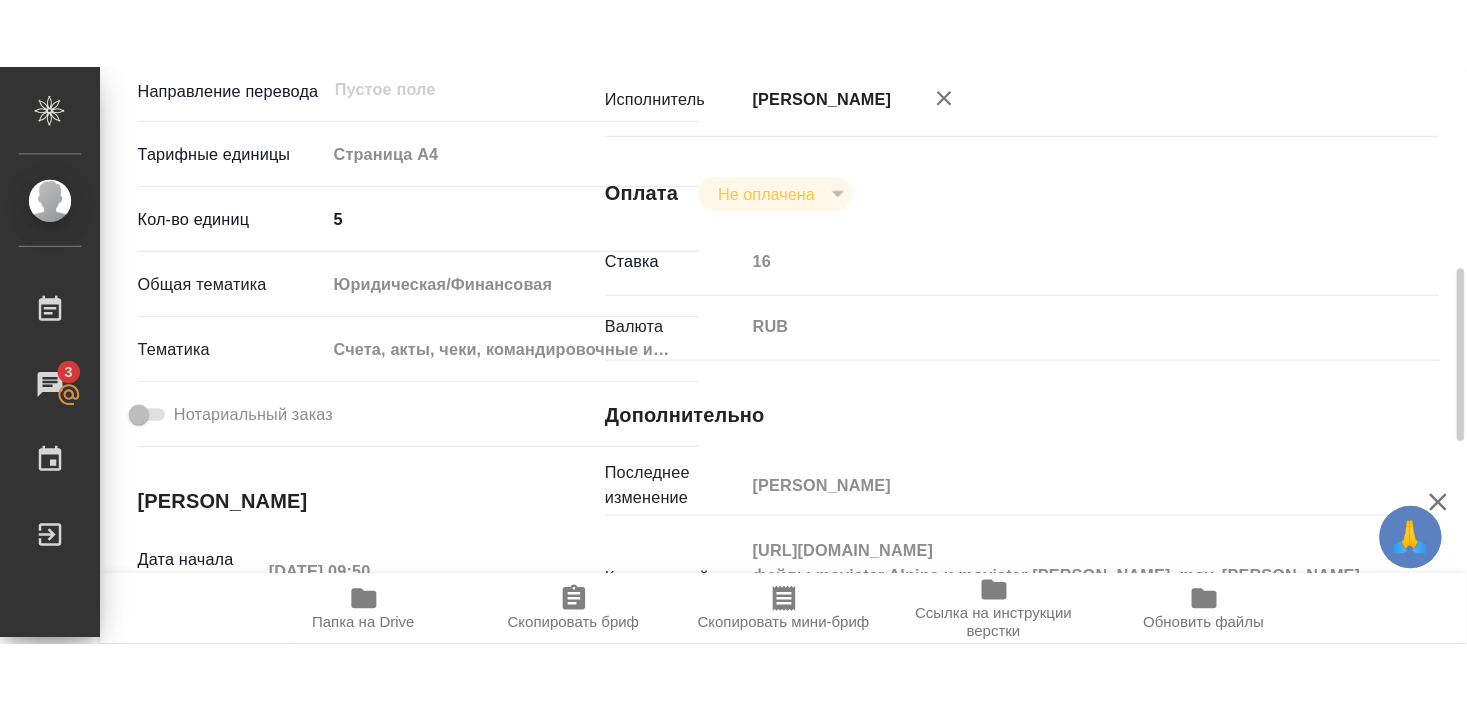 scroll, scrollTop: 456, scrollLeft: 0, axis: vertical 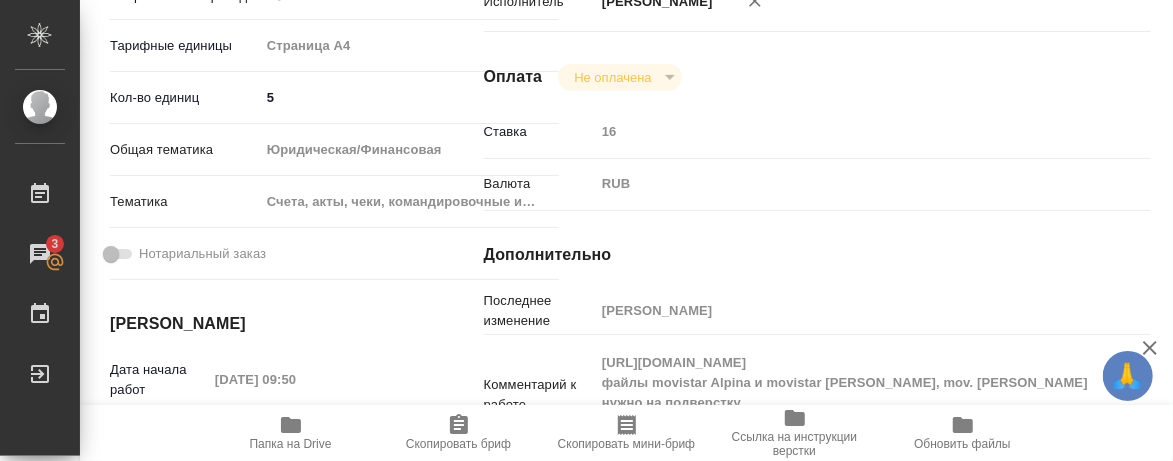 type on "x" 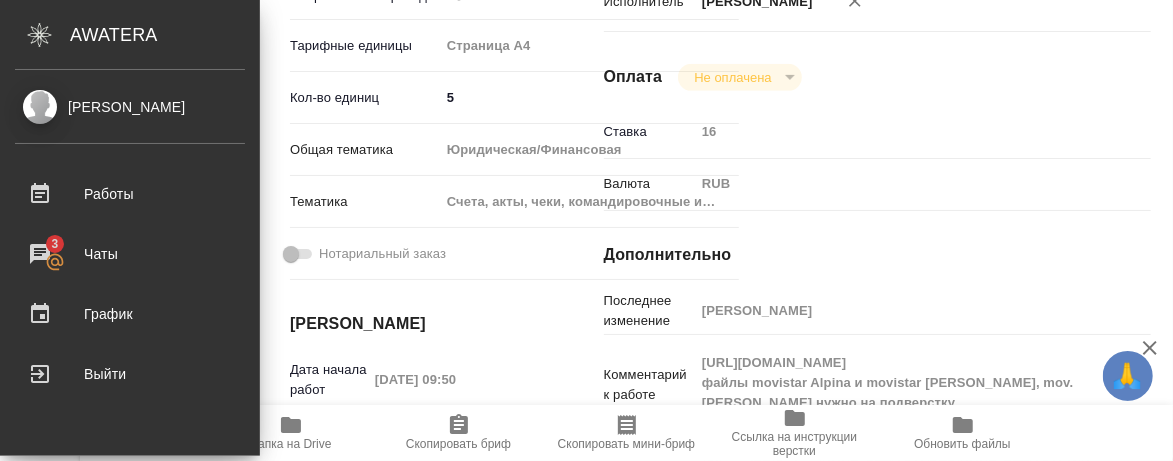 type on "x" 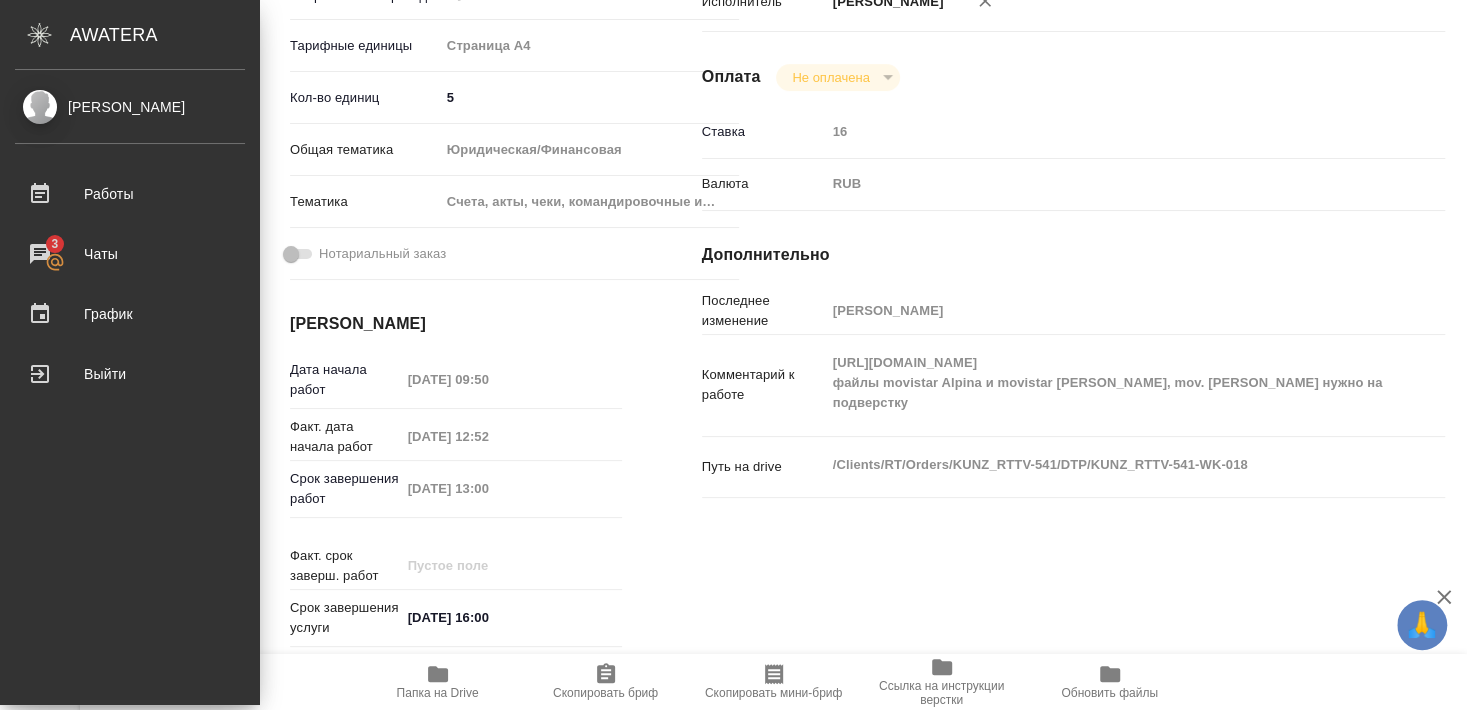 scroll, scrollTop: 456, scrollLeft: 0, axis: vertical 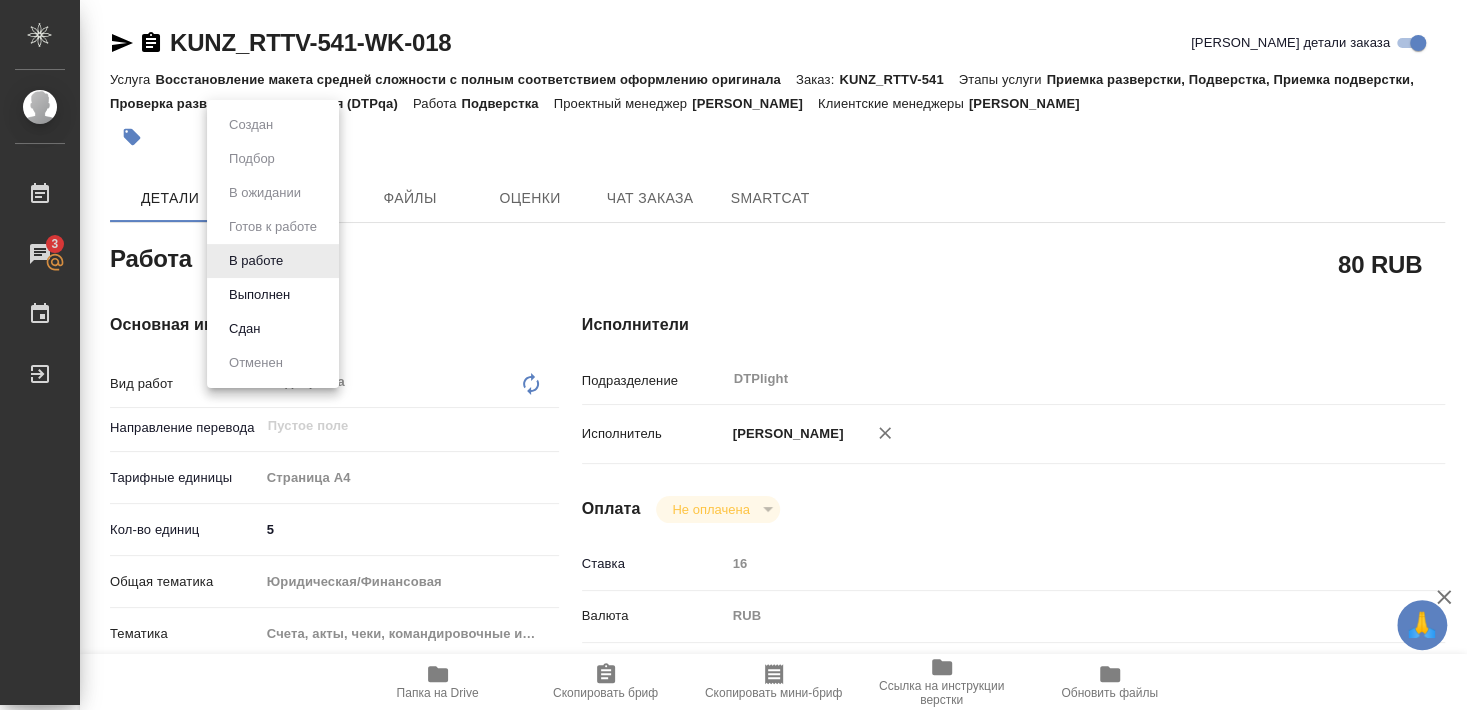 click at bounding box center (733, 355) 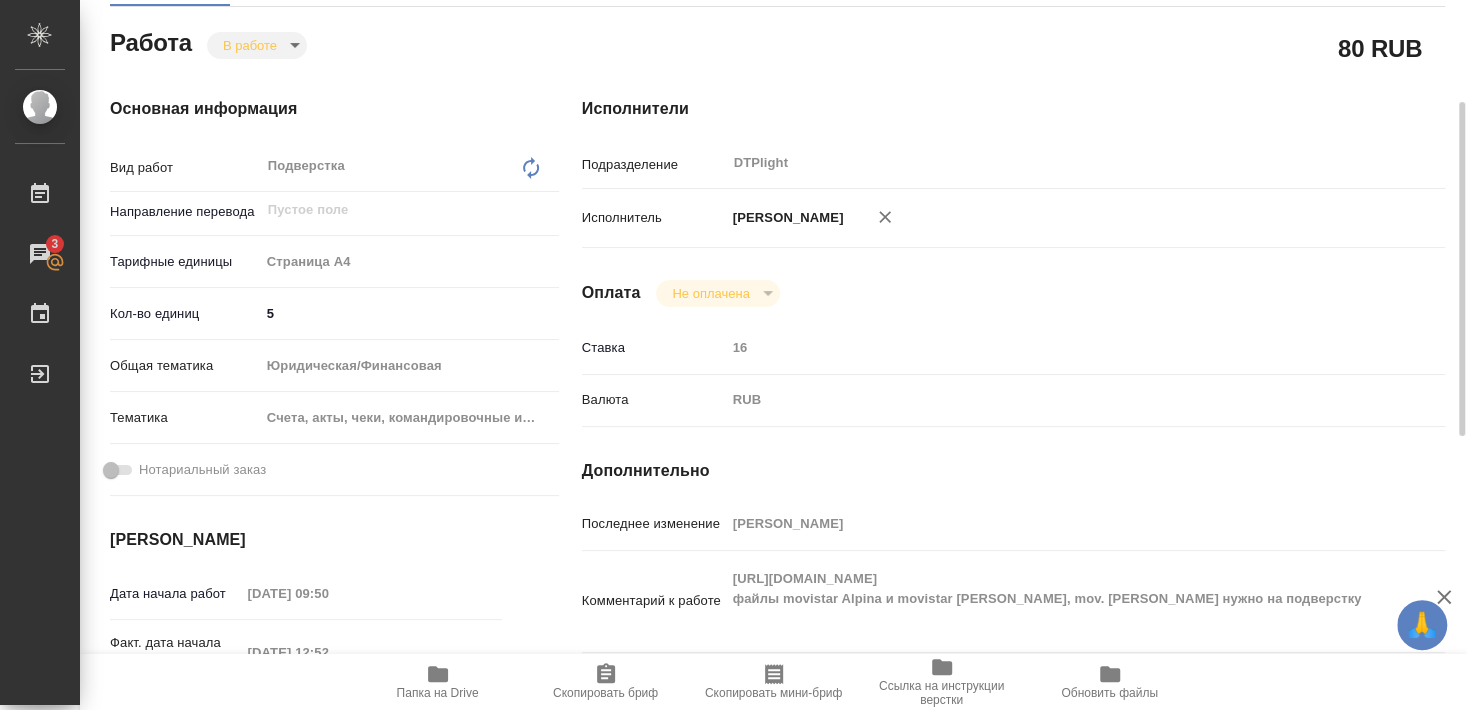 scroll, scrollTop: 108, scrollLeft: 0, axis: vertical 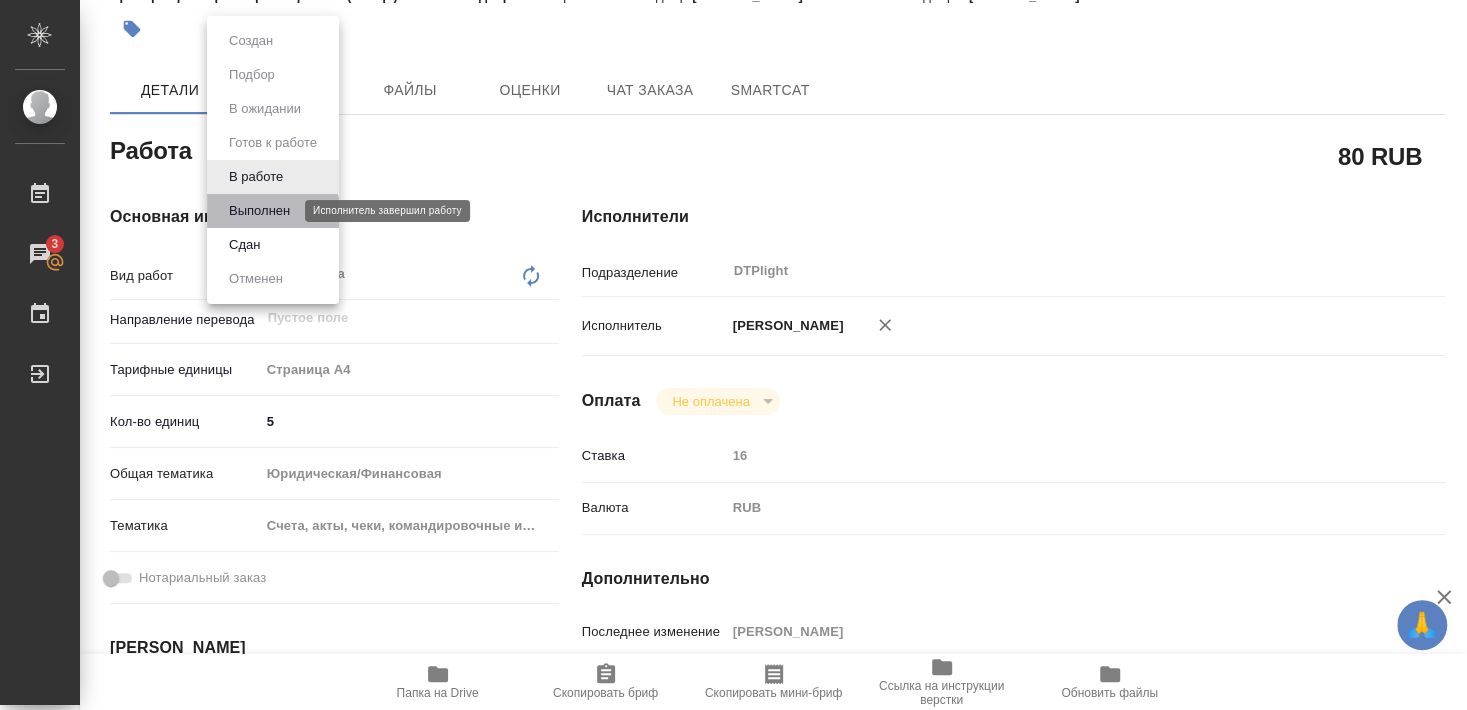 click on "Выполнен" at bounding box center [259, 211] 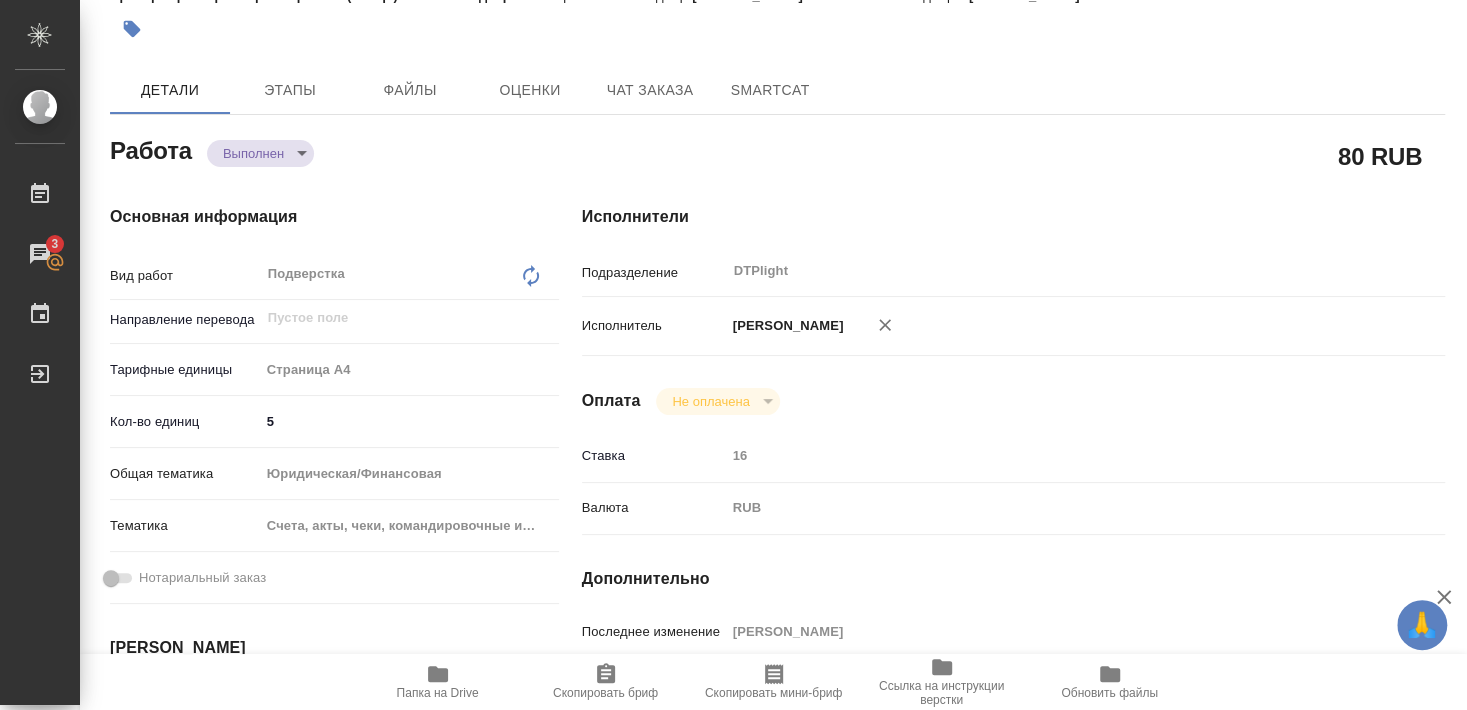 type on "x" 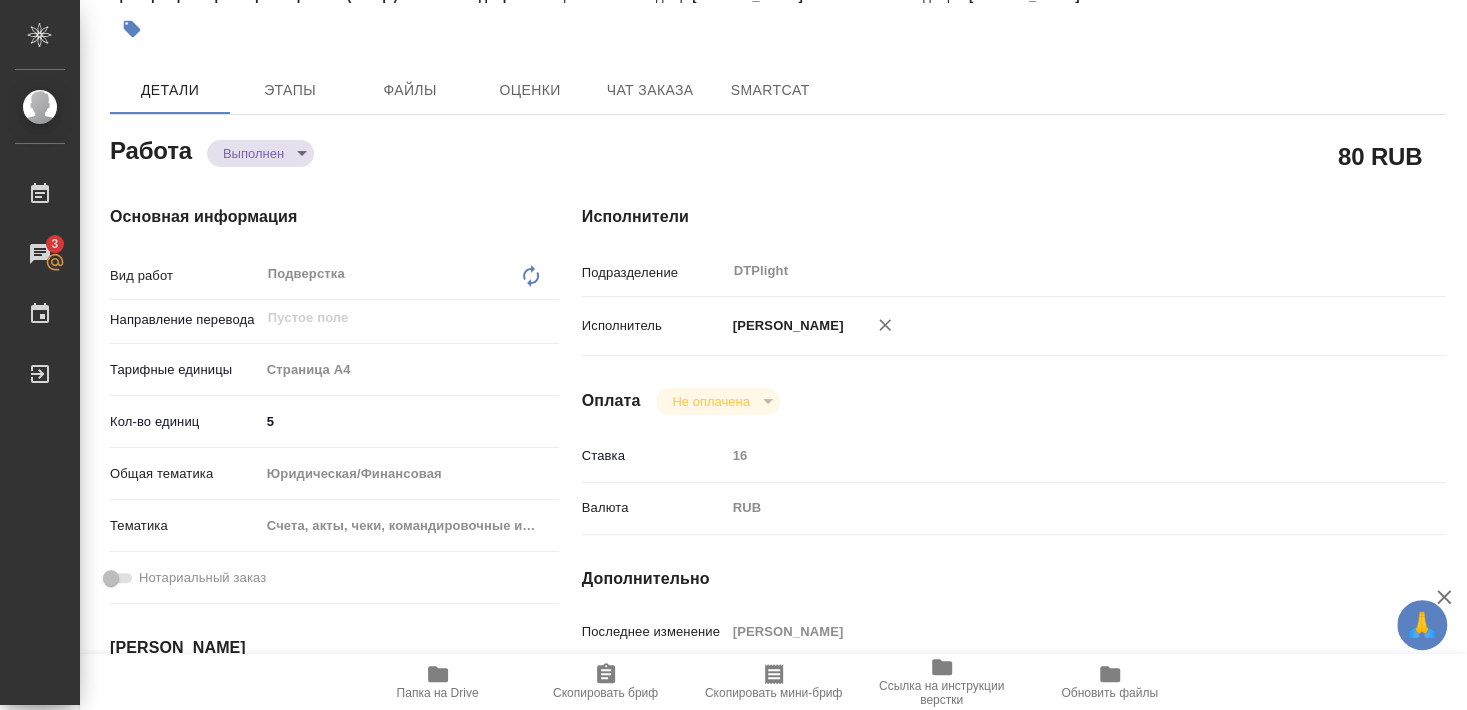 type on "x" 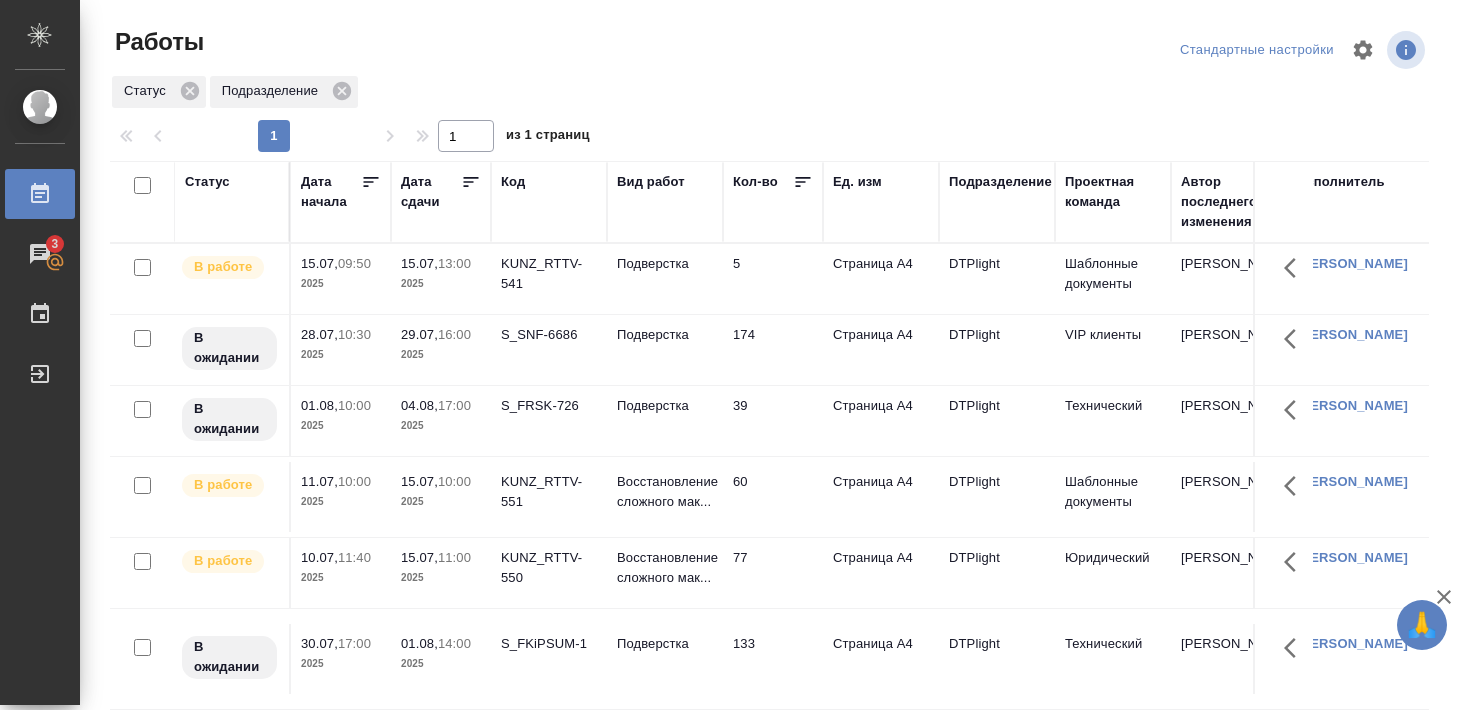 scroll, scrollTop: 0, scrollLeft: 0, axis: both 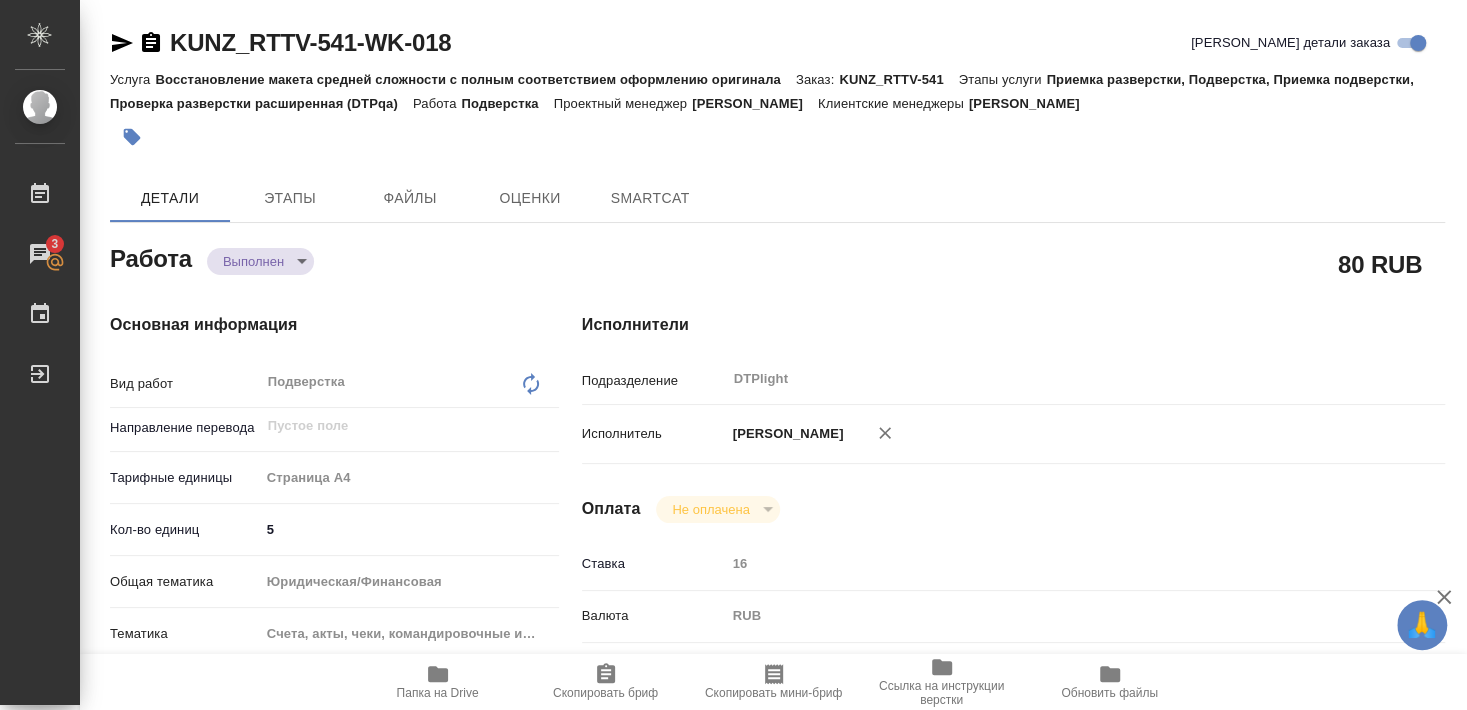 type on "x" 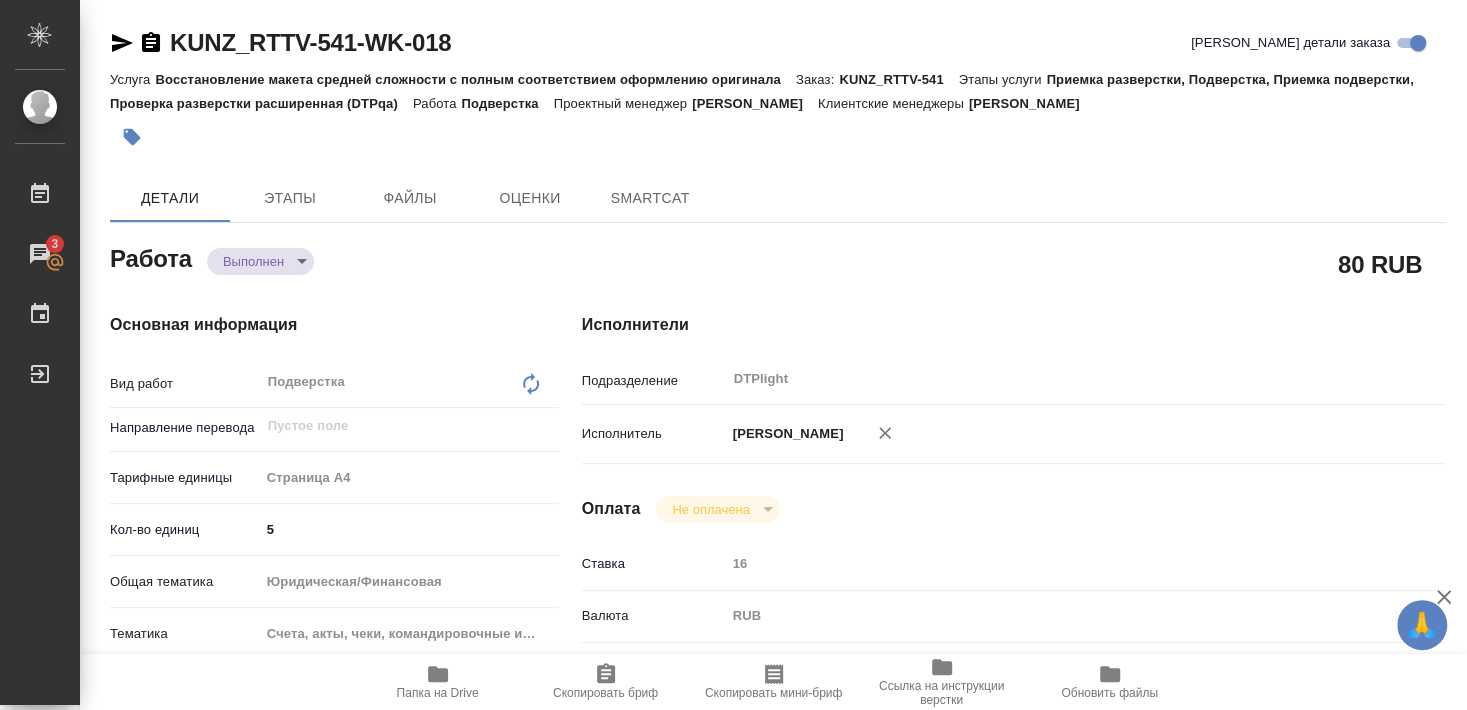 type on "x" 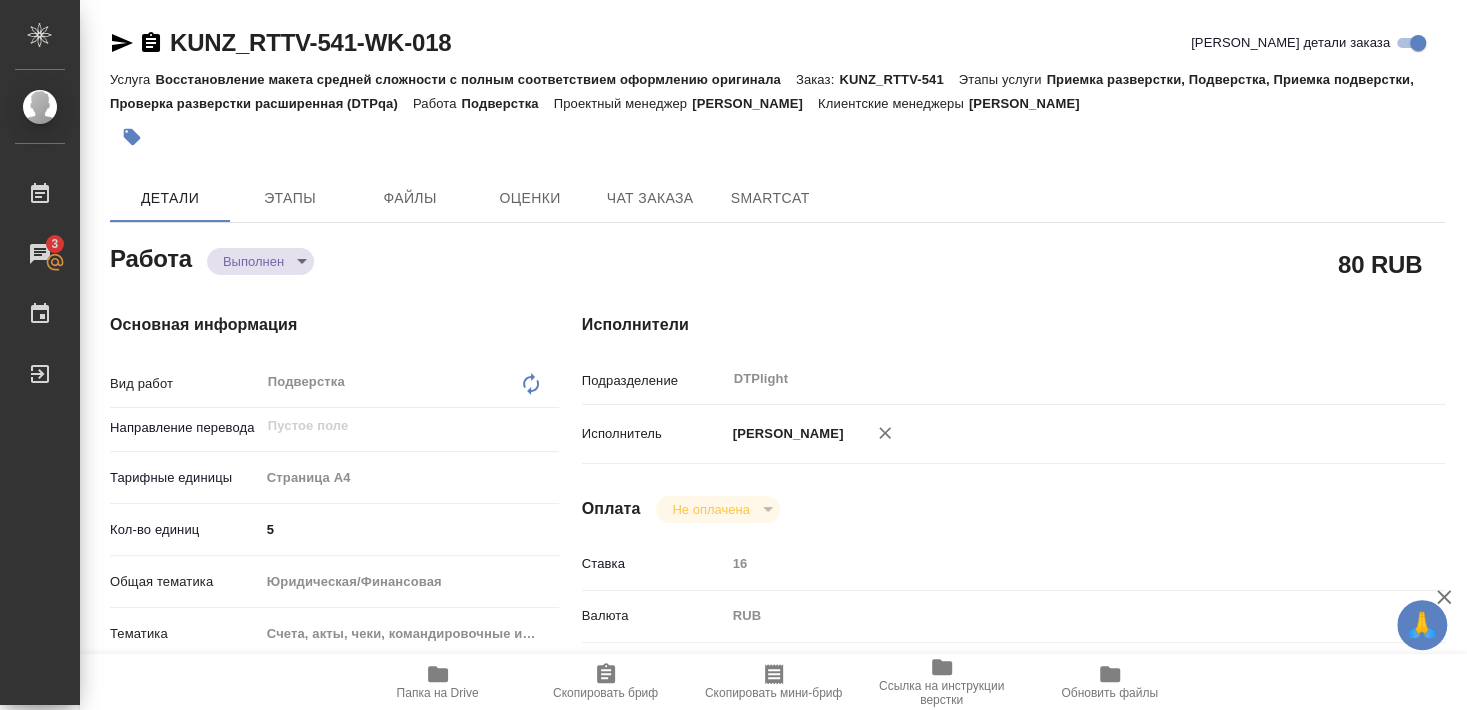 type on "x" 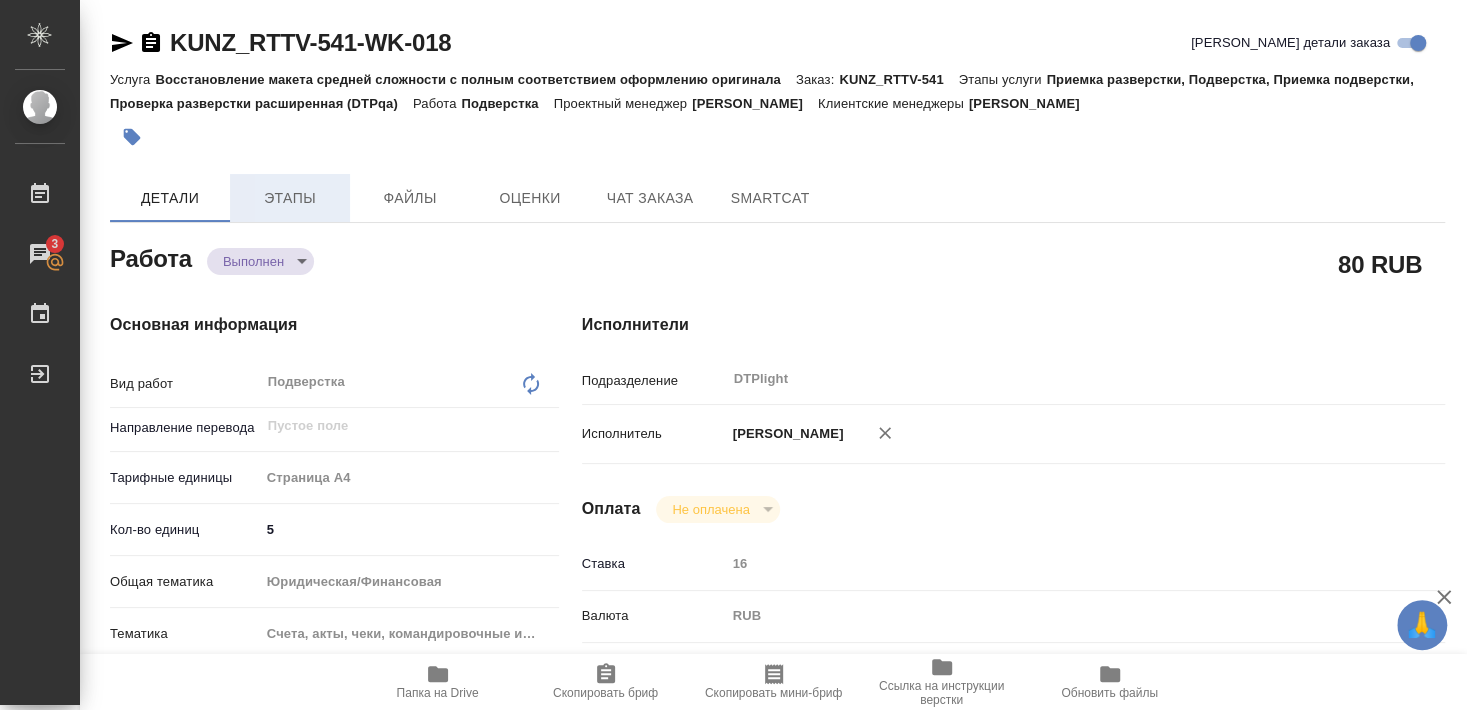 type on "x" 